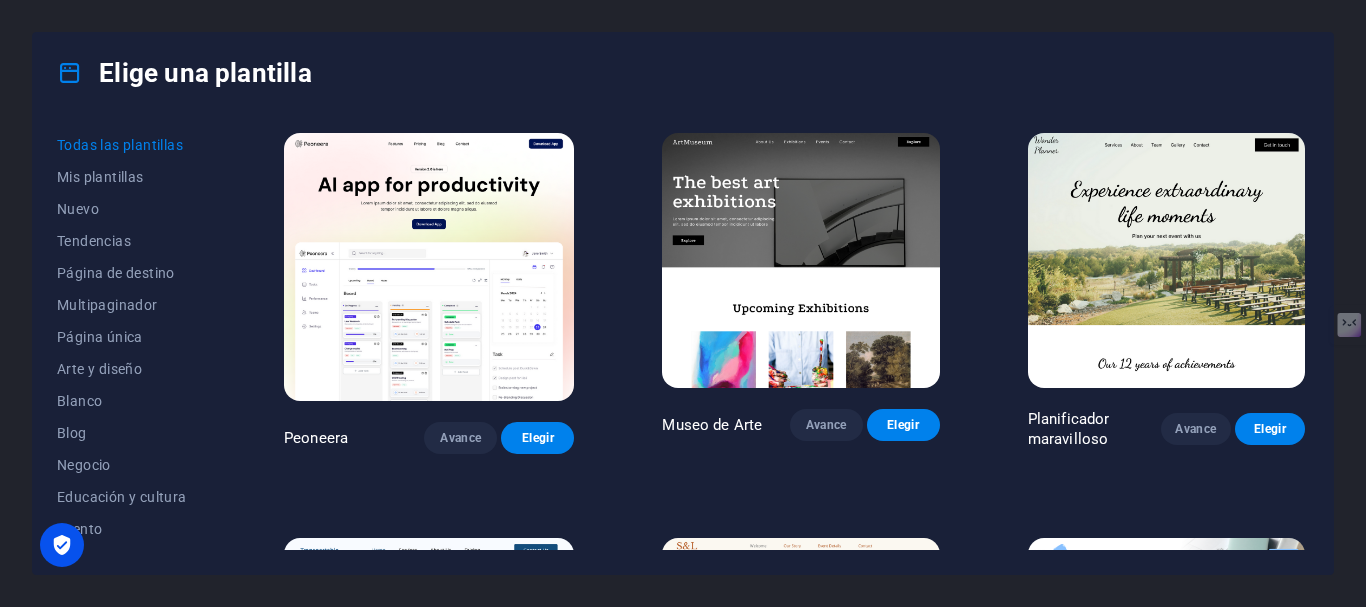 scroll, scrollTop: 0, scrollLeft: 0, axis: both 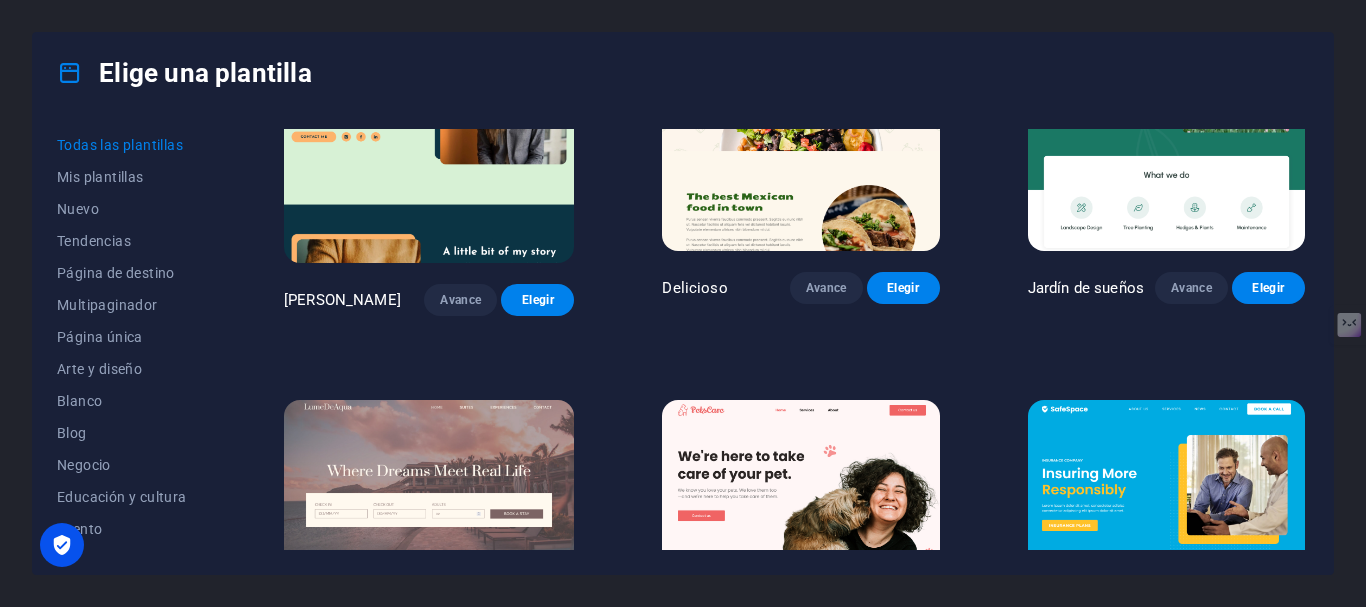 drag, startPoint x: 1309, startPoint y: 181, endPoint x: 1311, endPoint y: 195, distance: 14.142136 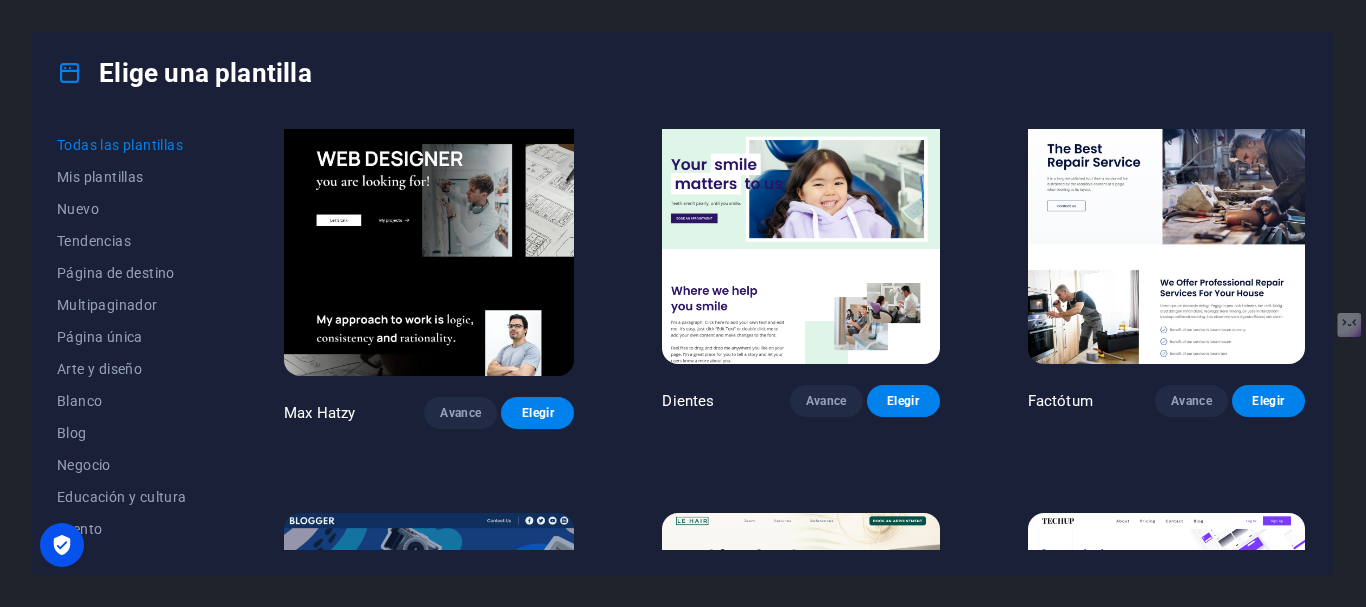 scroll, scrollTop: 5420, scrollLeft: 0, axis: vertical 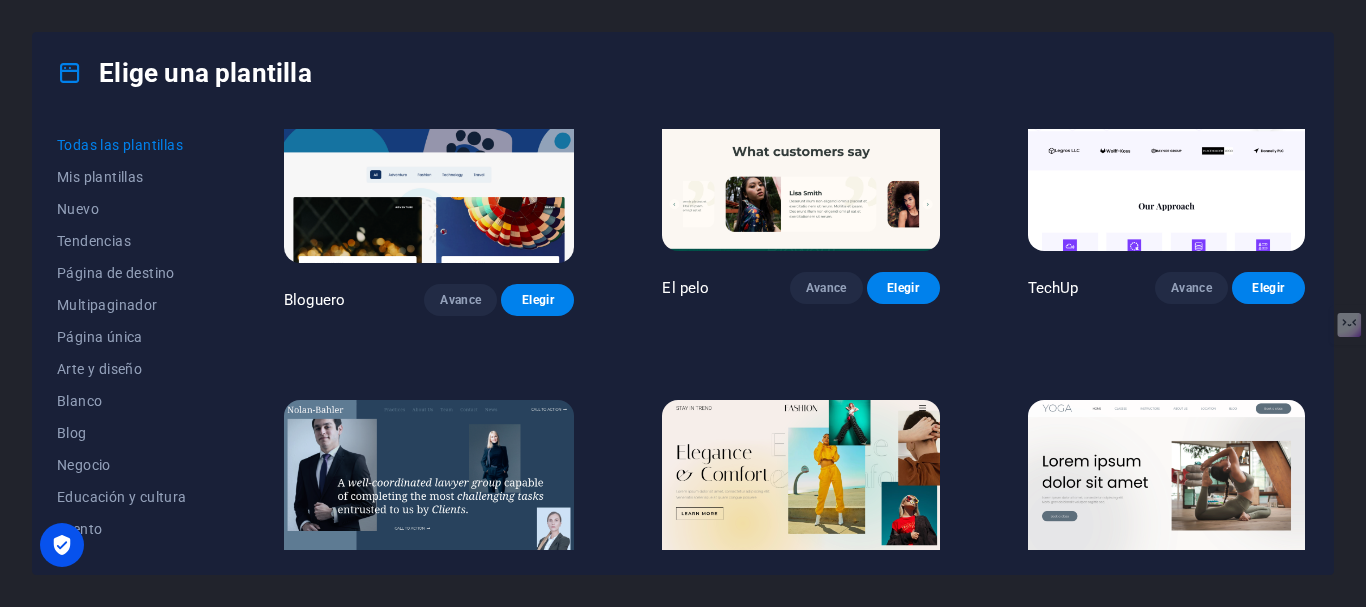 click at bounding box center (429, 534) 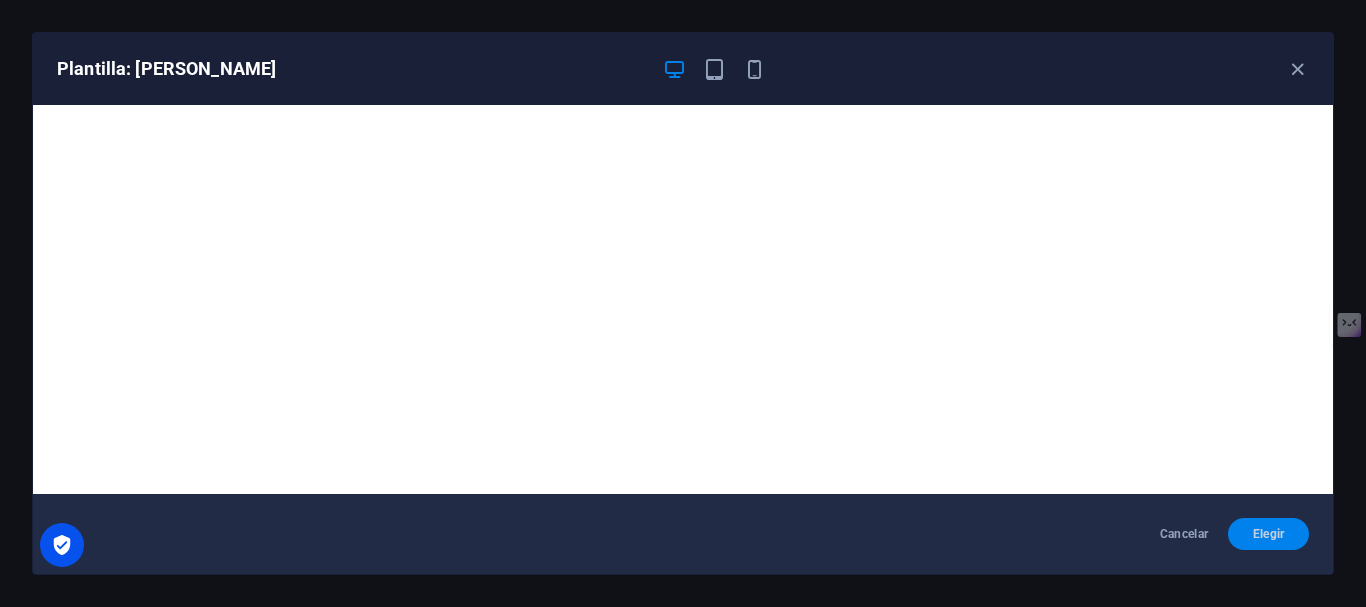 click on "Elegir" at bounding box center [1269, 534] 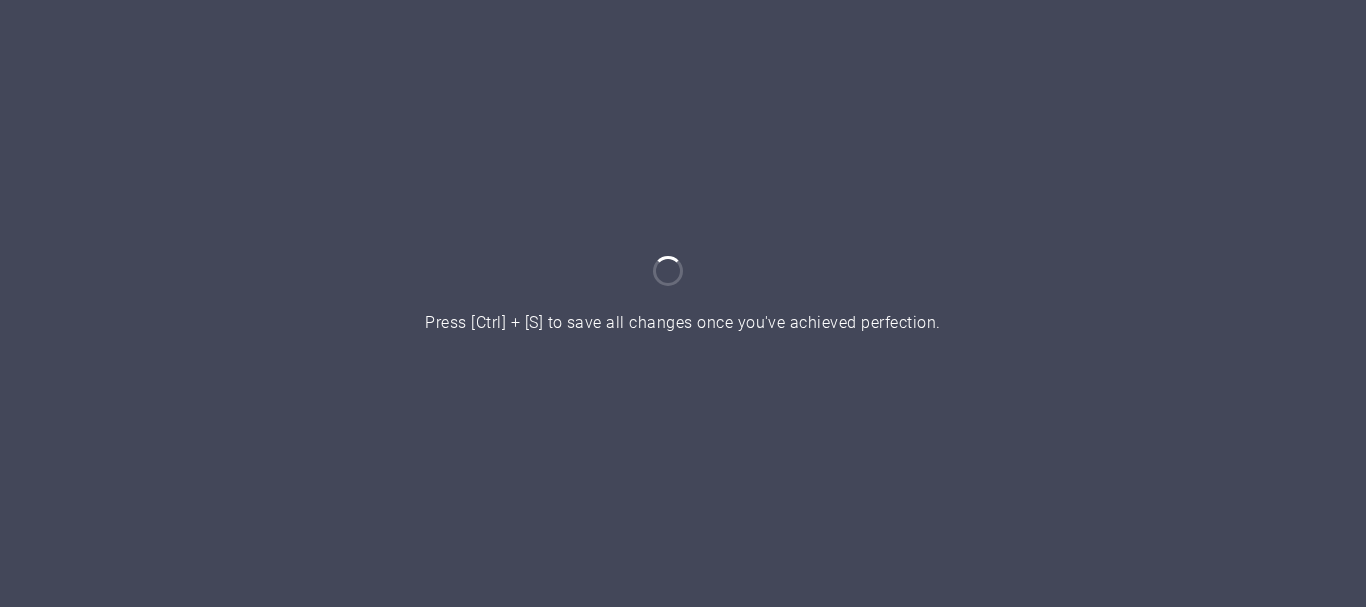 scroll, scrollTop: 0, scrollLeft: 0, axis: both 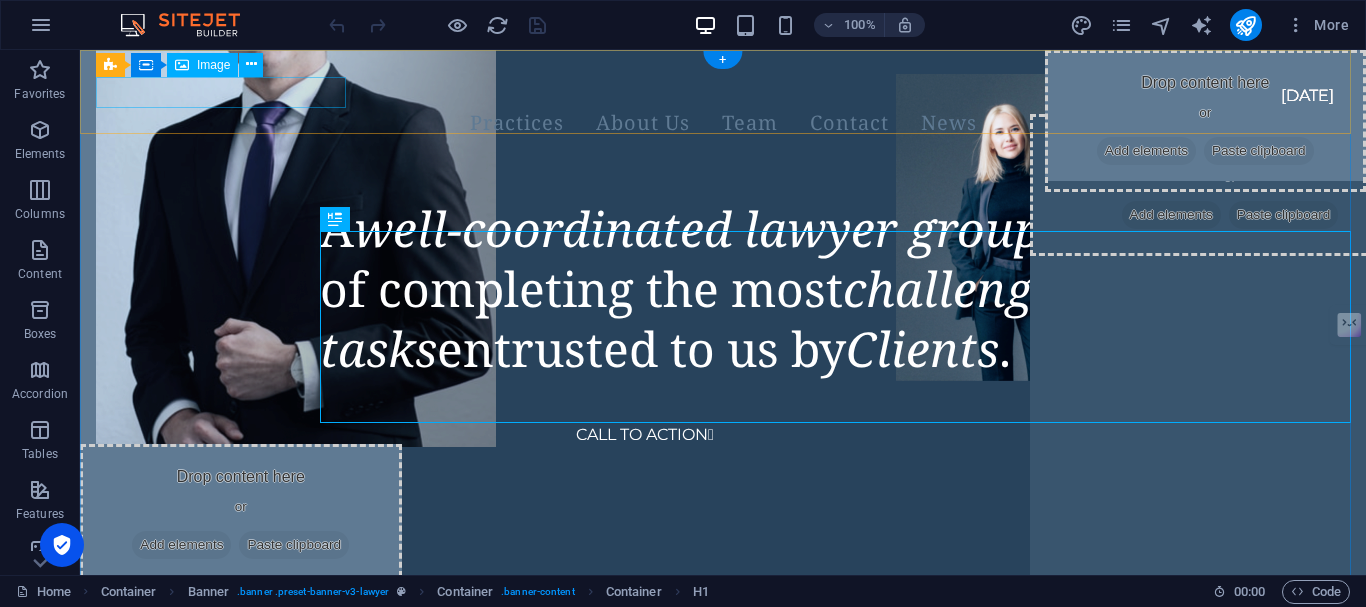 click at bounding box center (699, 81) 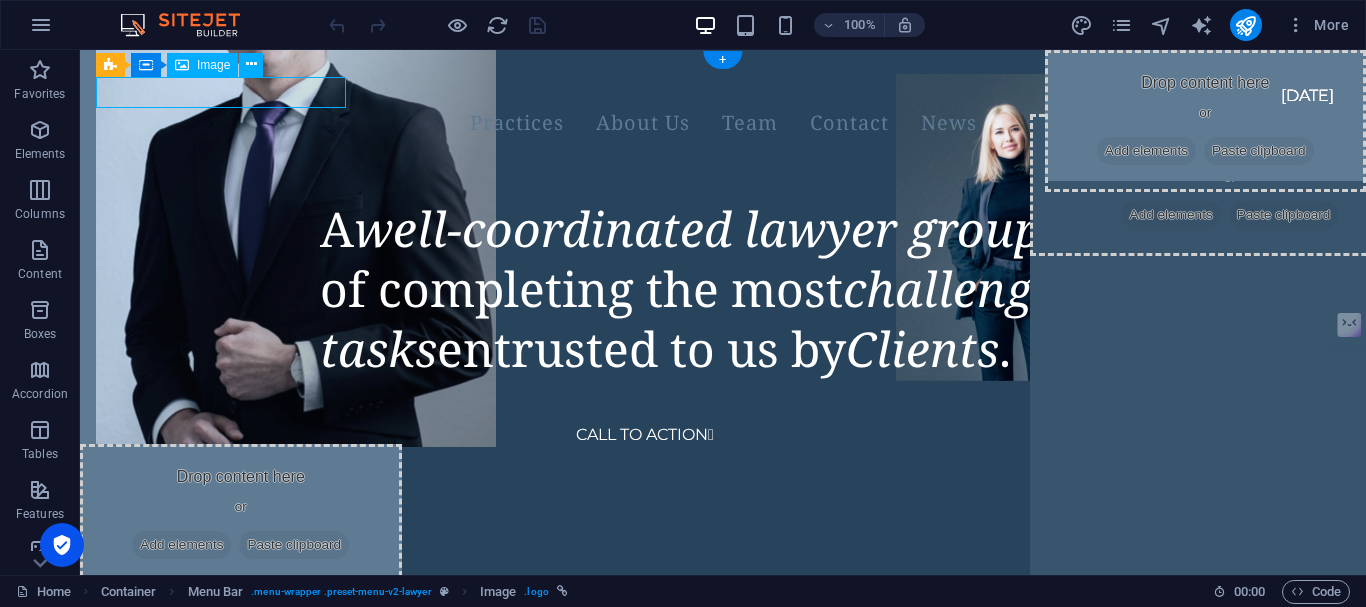 click at bounding box center [699, 81] 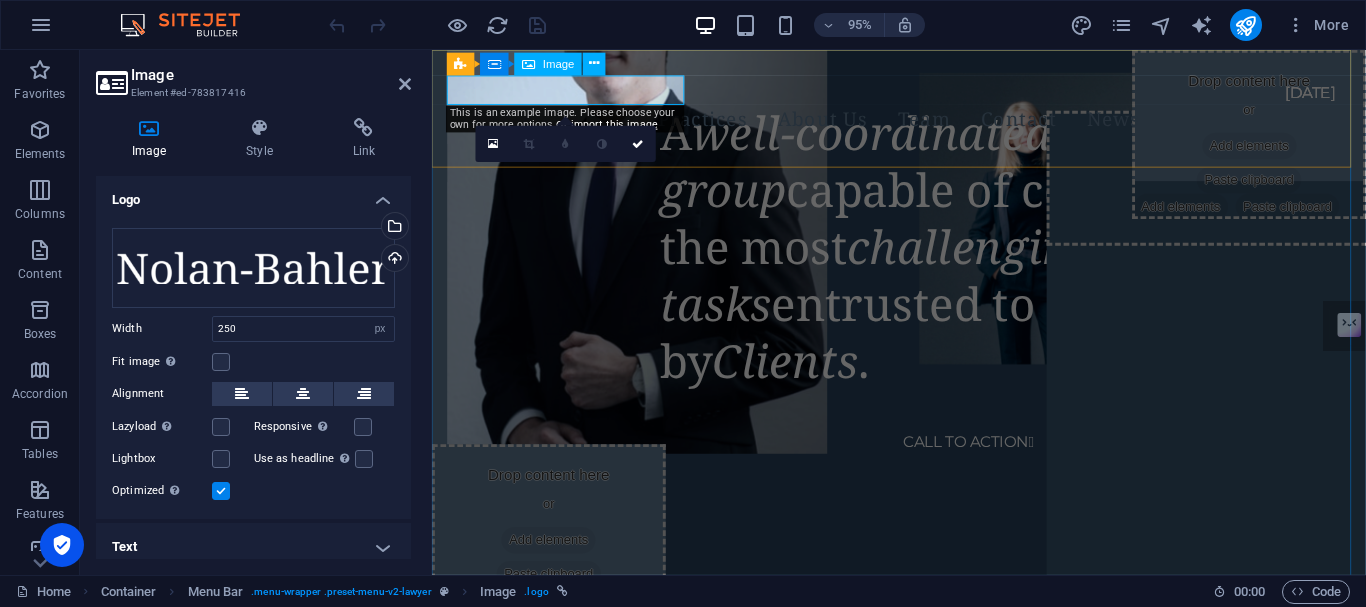 click at bounding box center (899, 81) 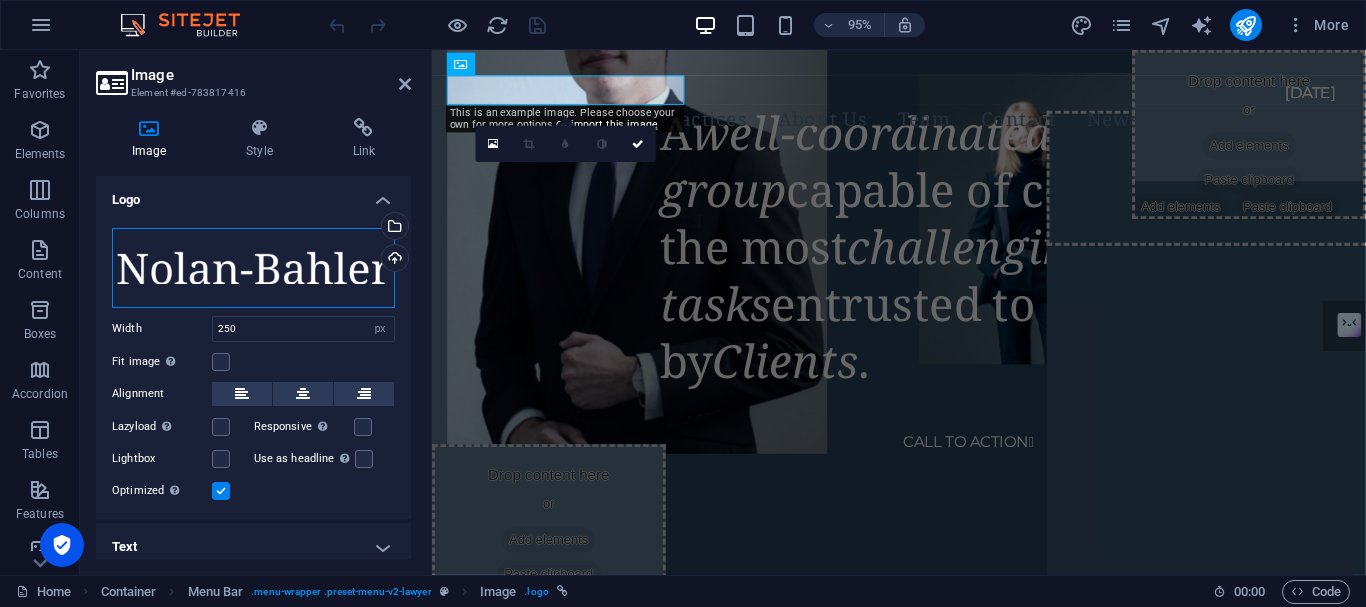 click on "Drag files here, click to choose files or select files from Files or our free stock photos & videos" at bounding box center [253, 268] 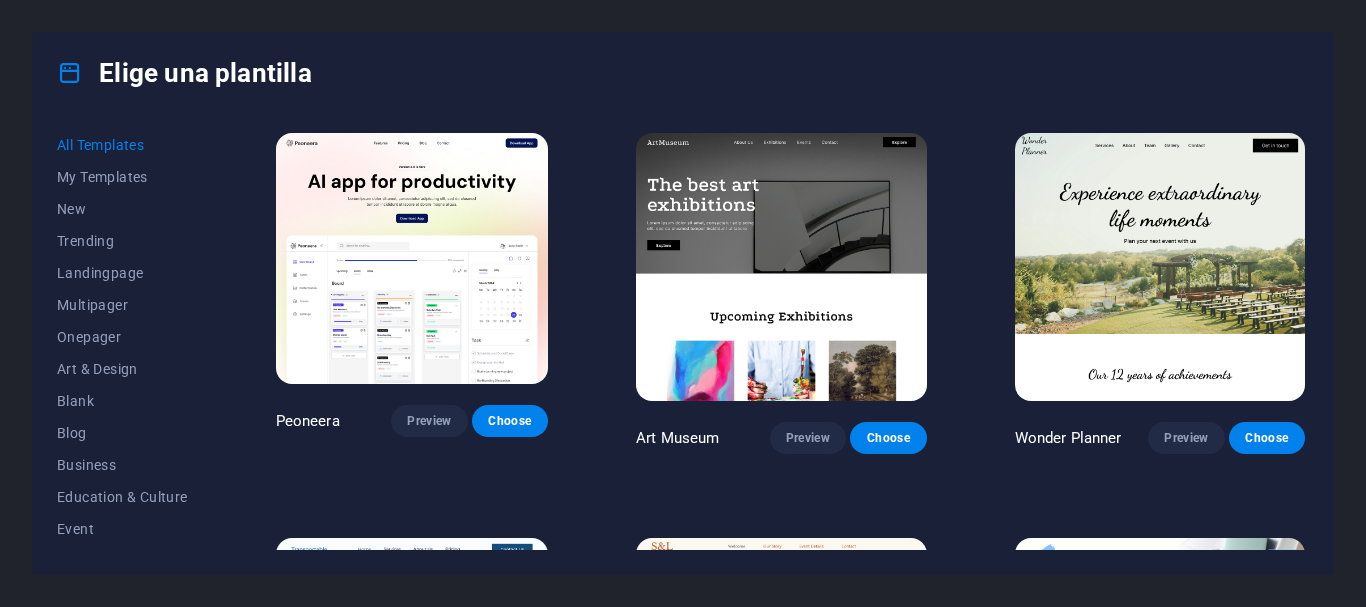 scroll, scrollTop: 0, scrollLeft: 0, axis: both 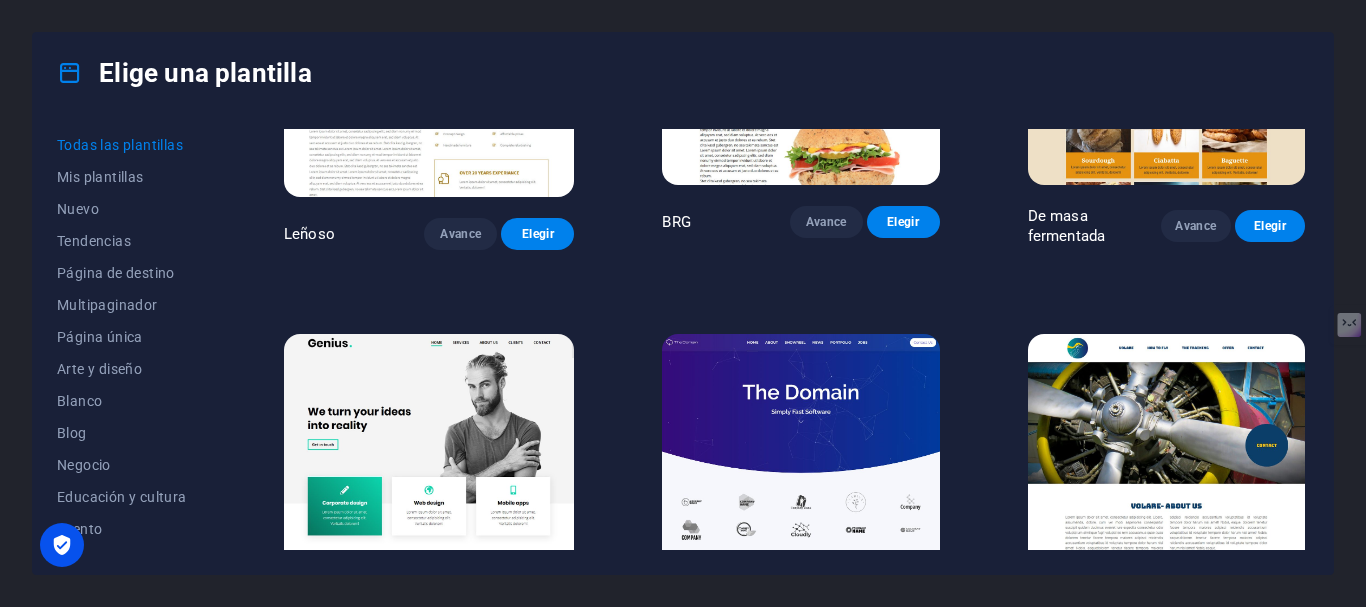 drag, startPoint x: 1304, startPoint y: 311, endPoint x: 1302, endPoint y: 331, distance: 20.09975 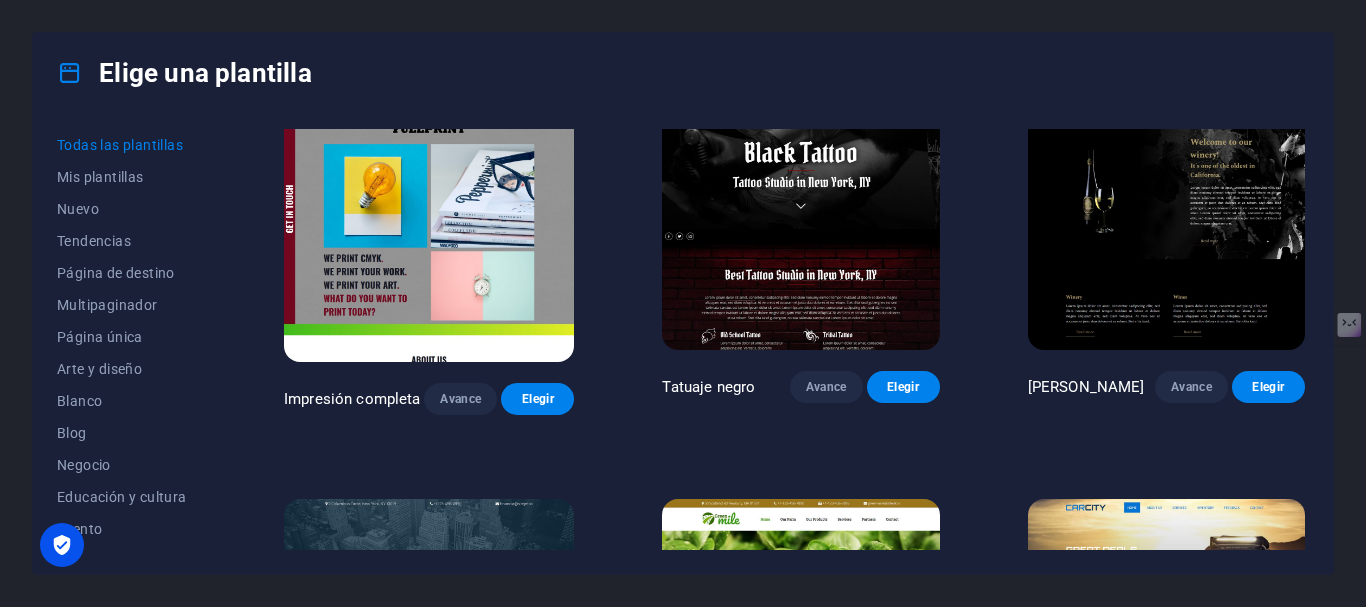 scroll, scrollTop: 11045, scrollLeft: 0, axis: vertical 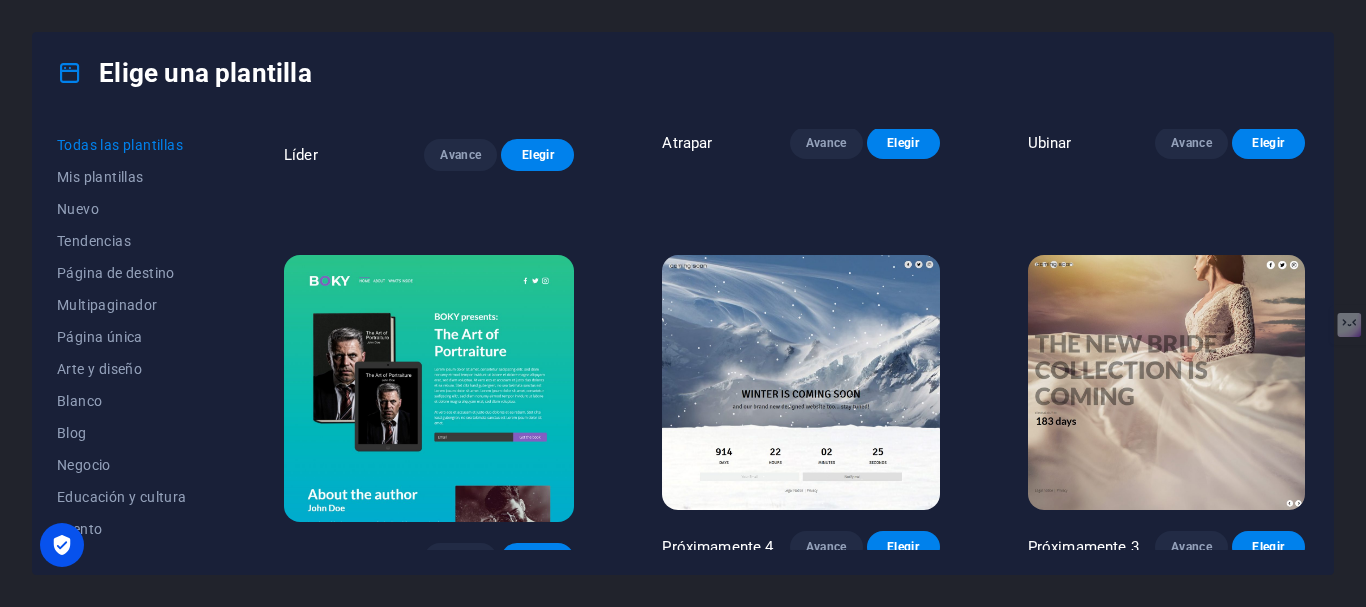 click at bounding box center (429, 793) 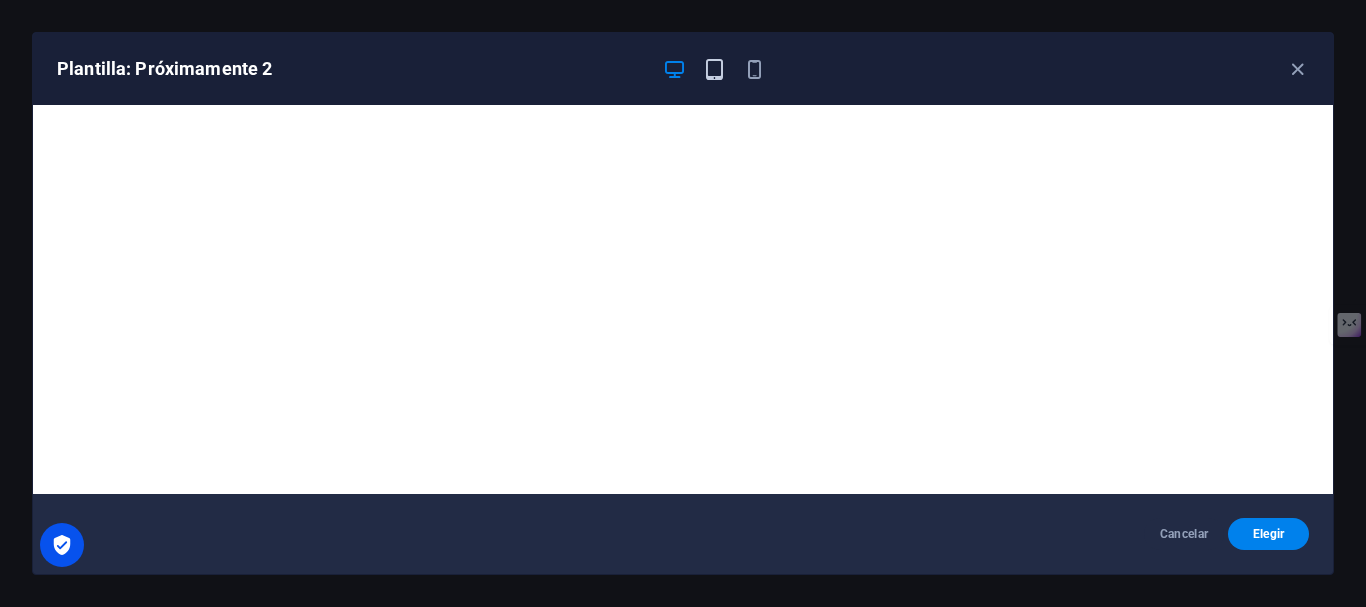 click at bounding box center (714, 69) 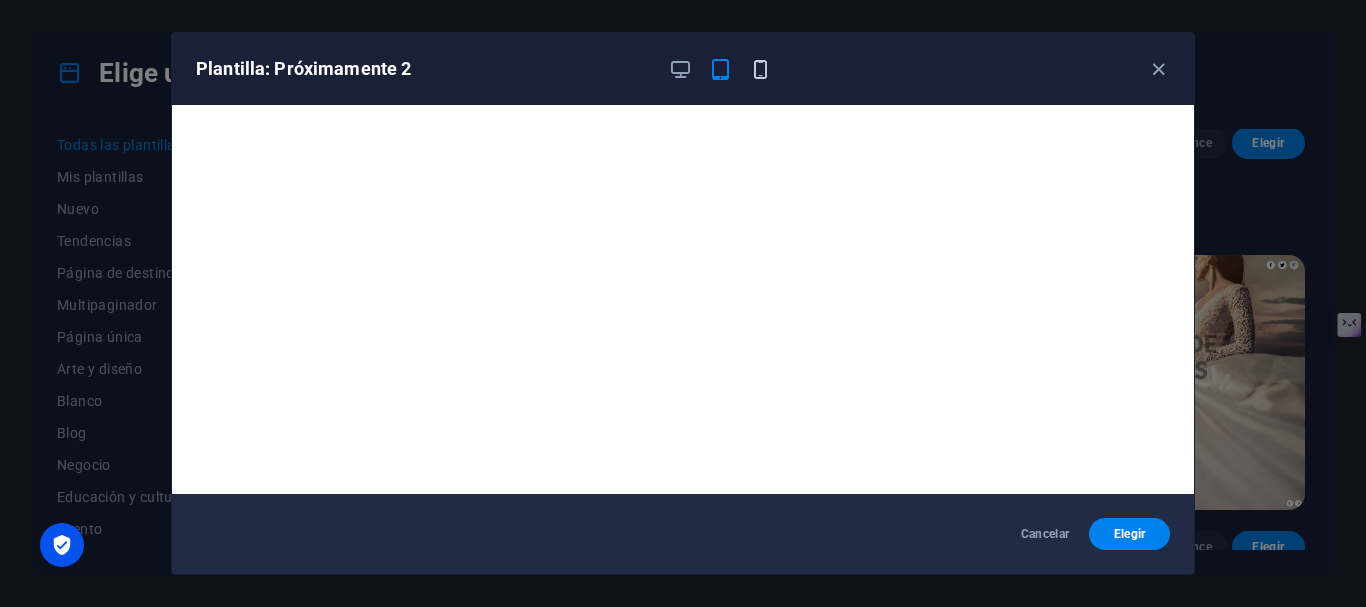 click at bounding box center [760, 69] 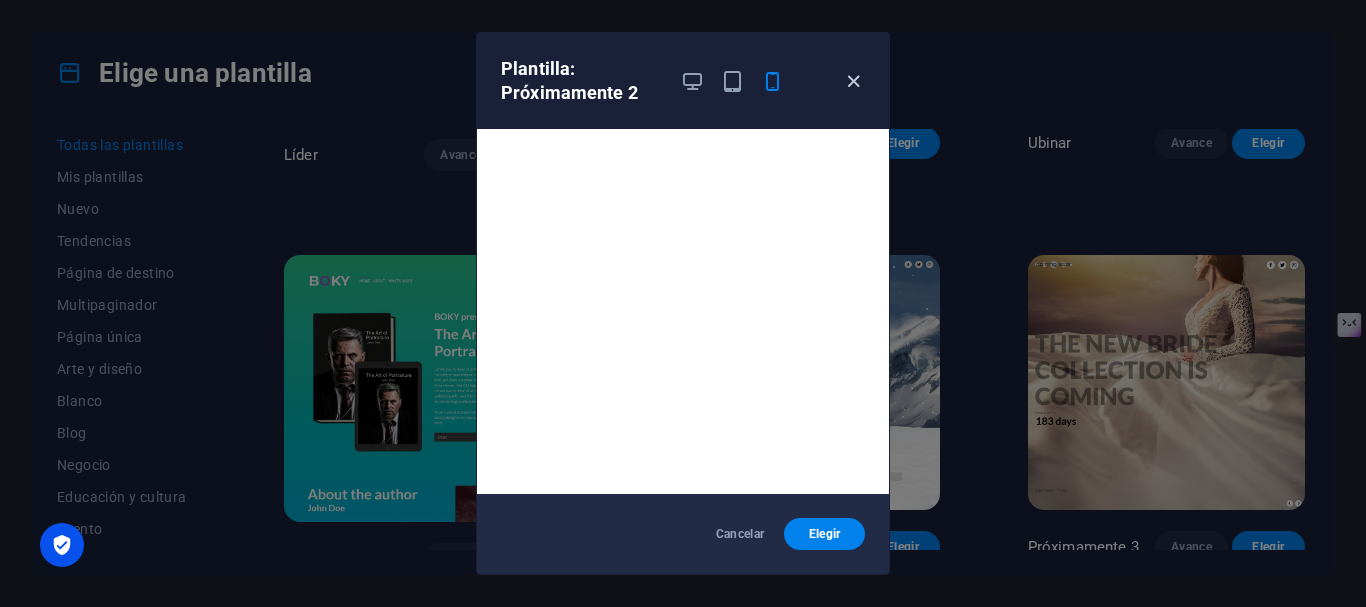 click at bounding box center [853, 81] 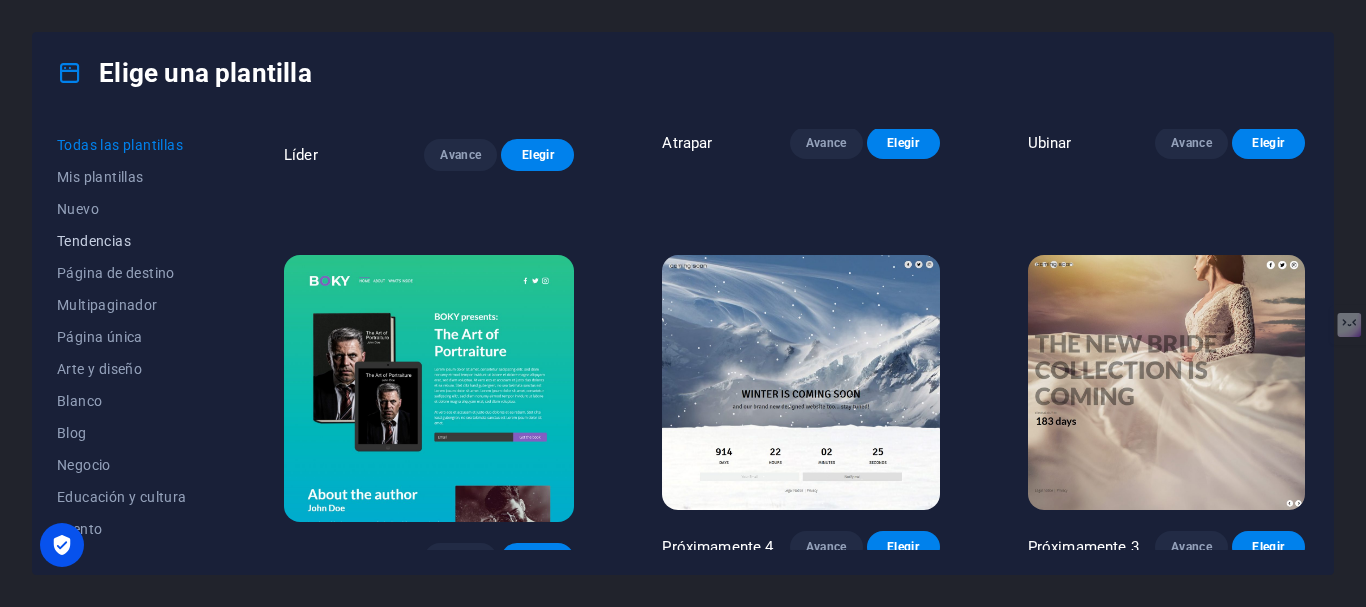 click on "Tendencias" at bounding box center (94, 241) 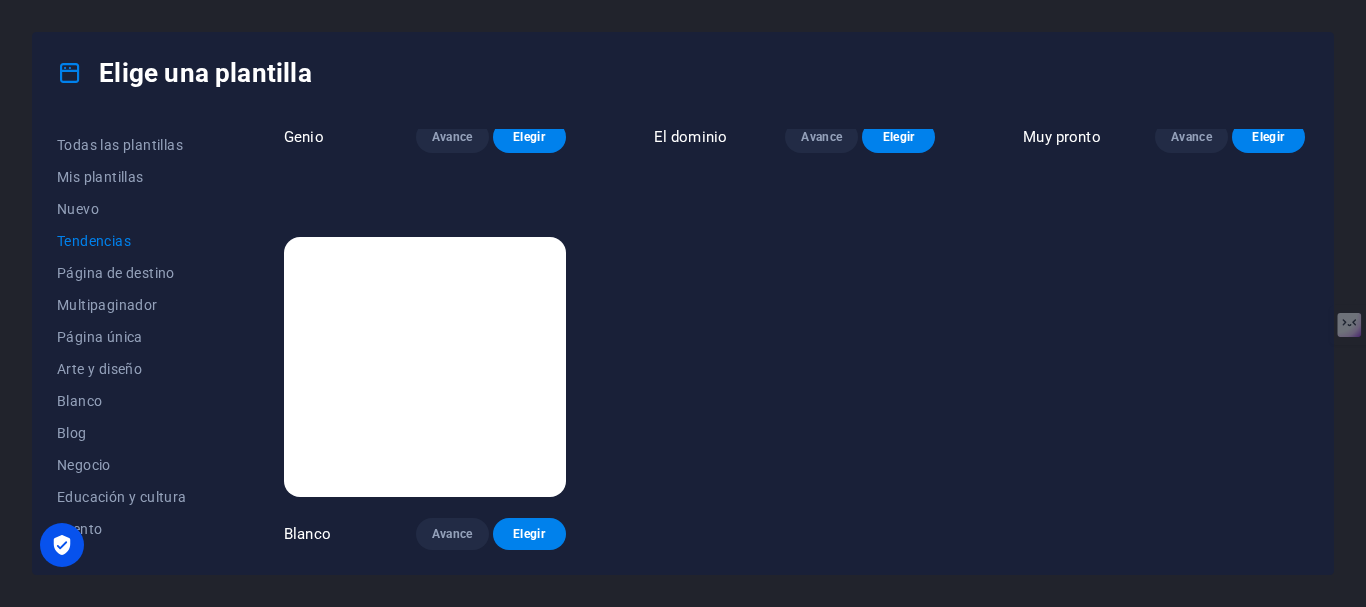 scroll, scrollTop: 1495, scrollLeft: 0, axis: vertical 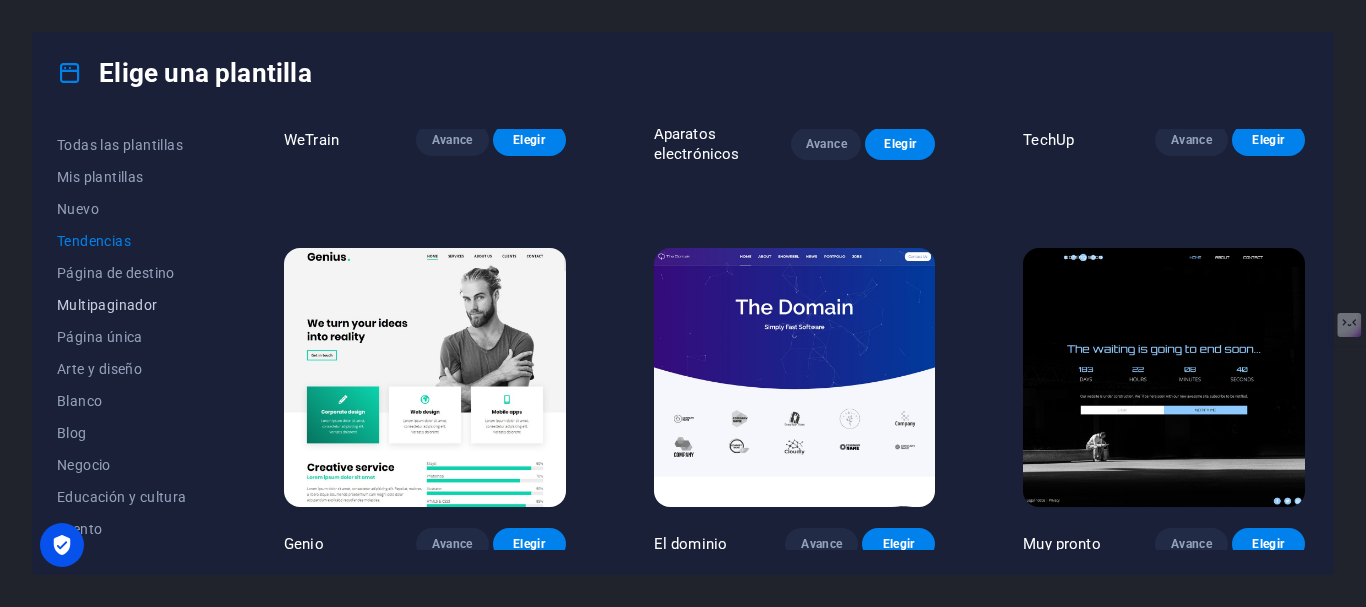 click on "Multipaginador" at bounding box center [107, 305] 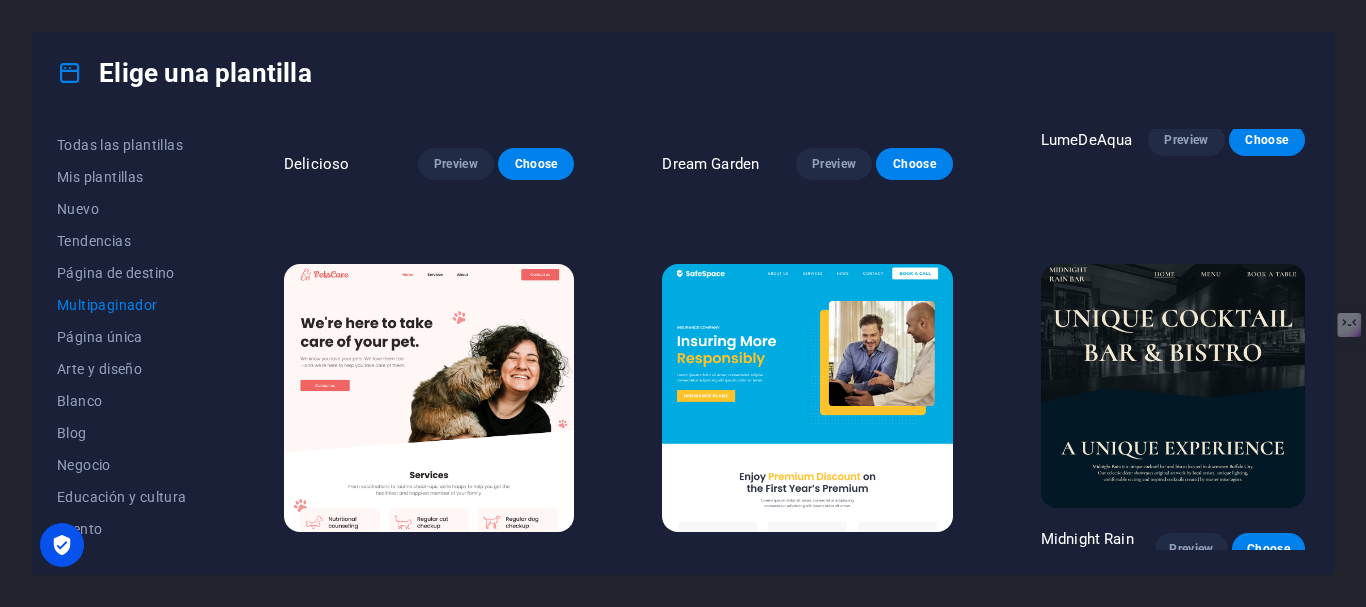 scroll, scrollTop: 1093, scrollLeft: 0, axis: vertical 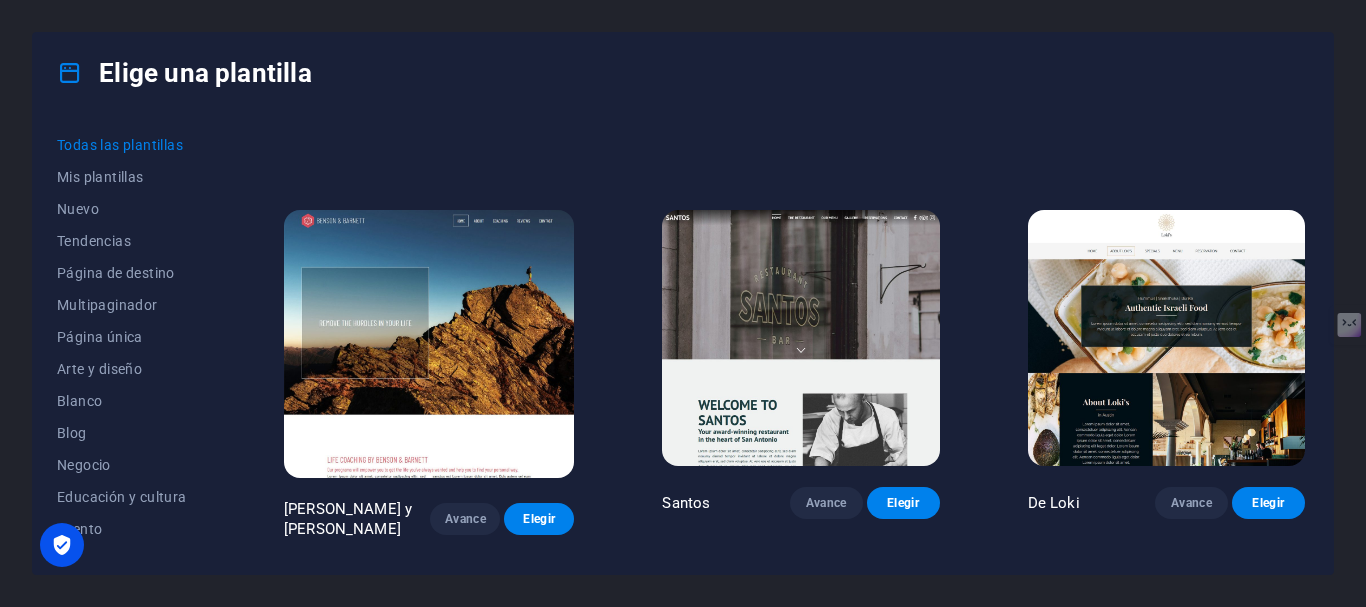 click at bounding box center (429, 757) 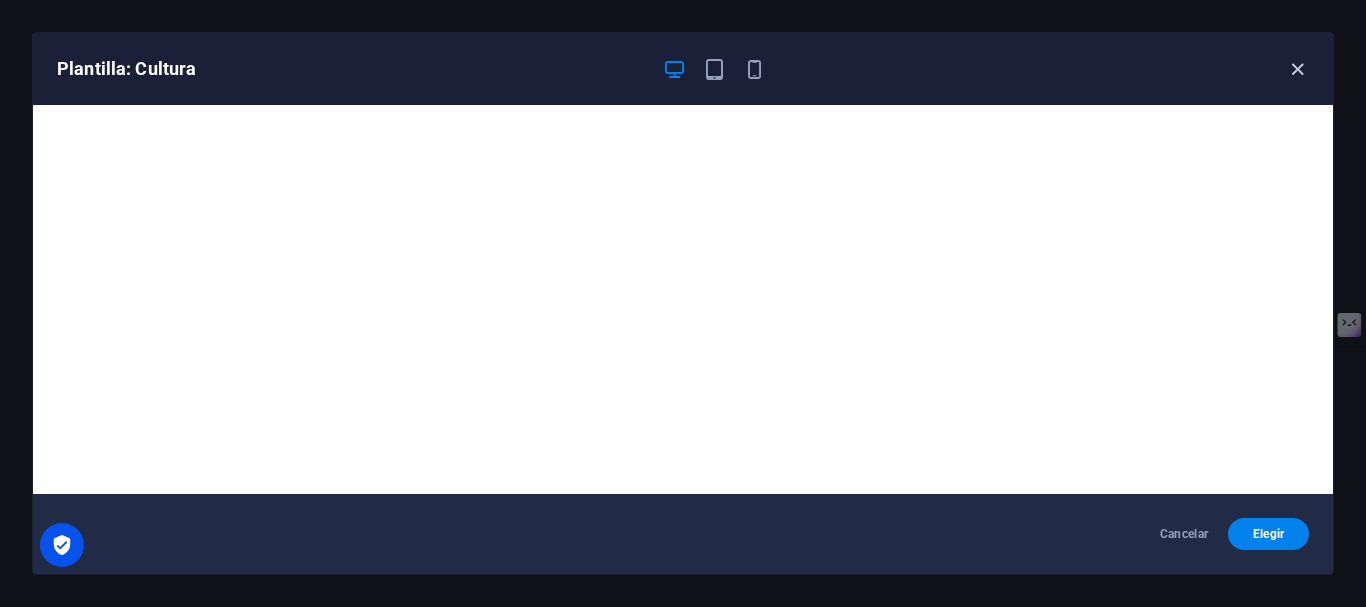 click at bounding box center (1297, 69) 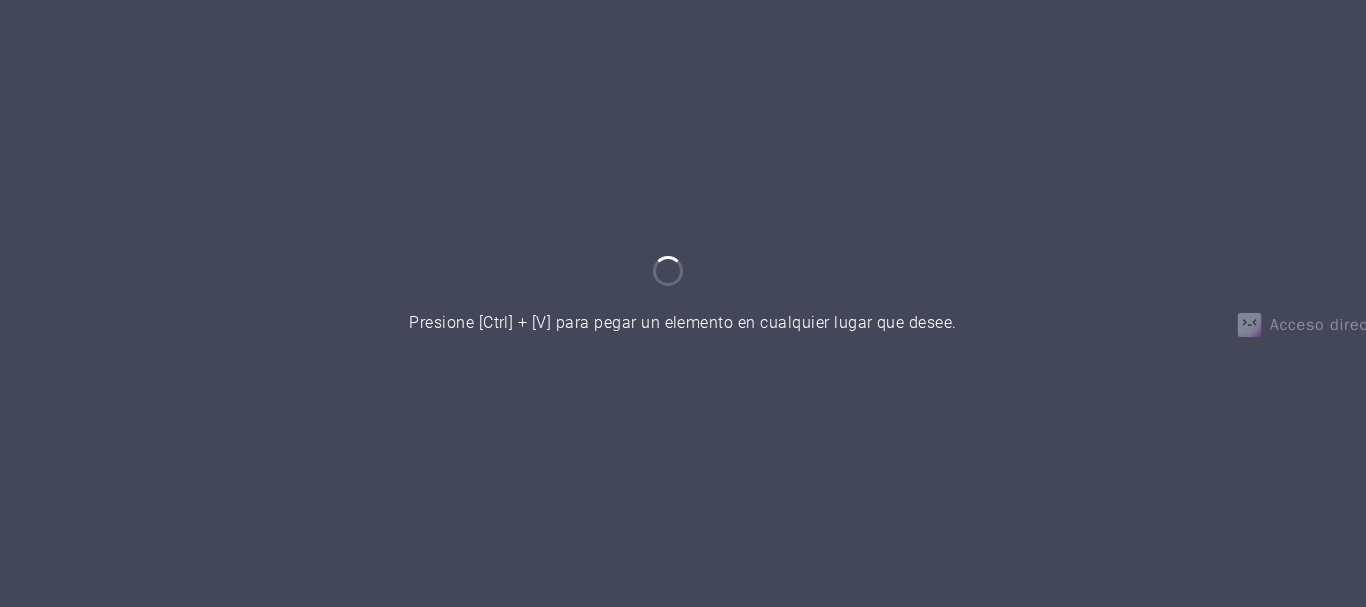 scroll, scrollTop: 0, scrollLeft: 0, axis: both 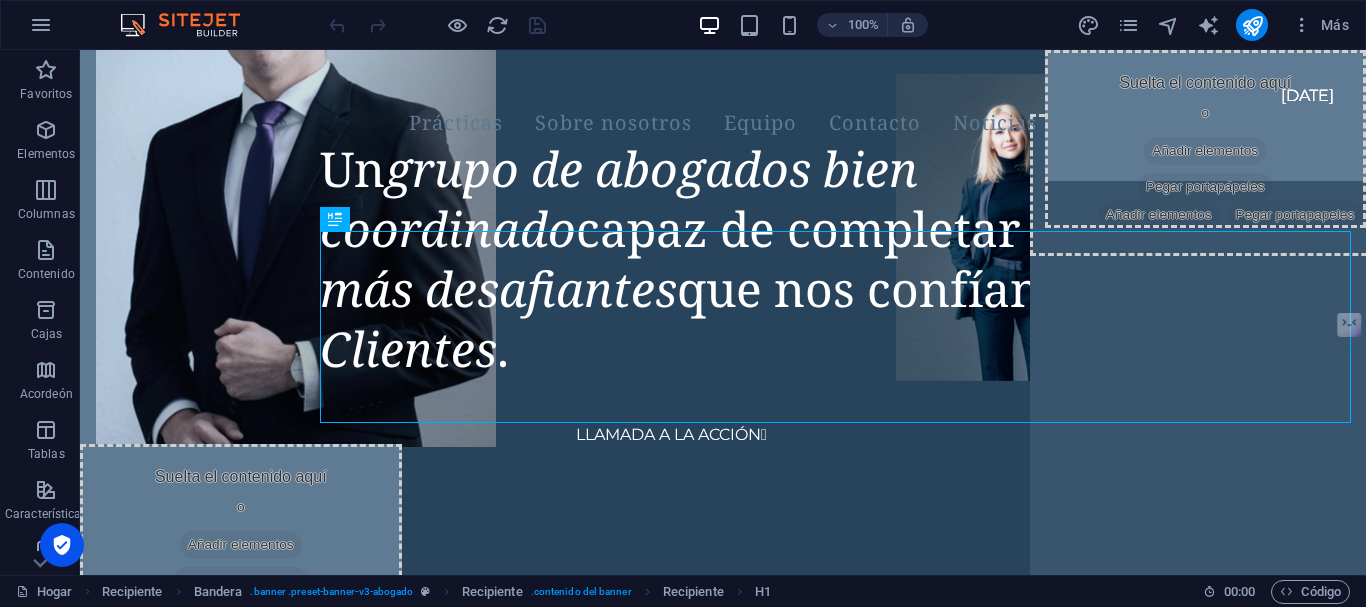 drag, startPoint x: 1360, startPoint y: 78, endPoint x: 1323, endPoint y: 82, distance: 37.215588 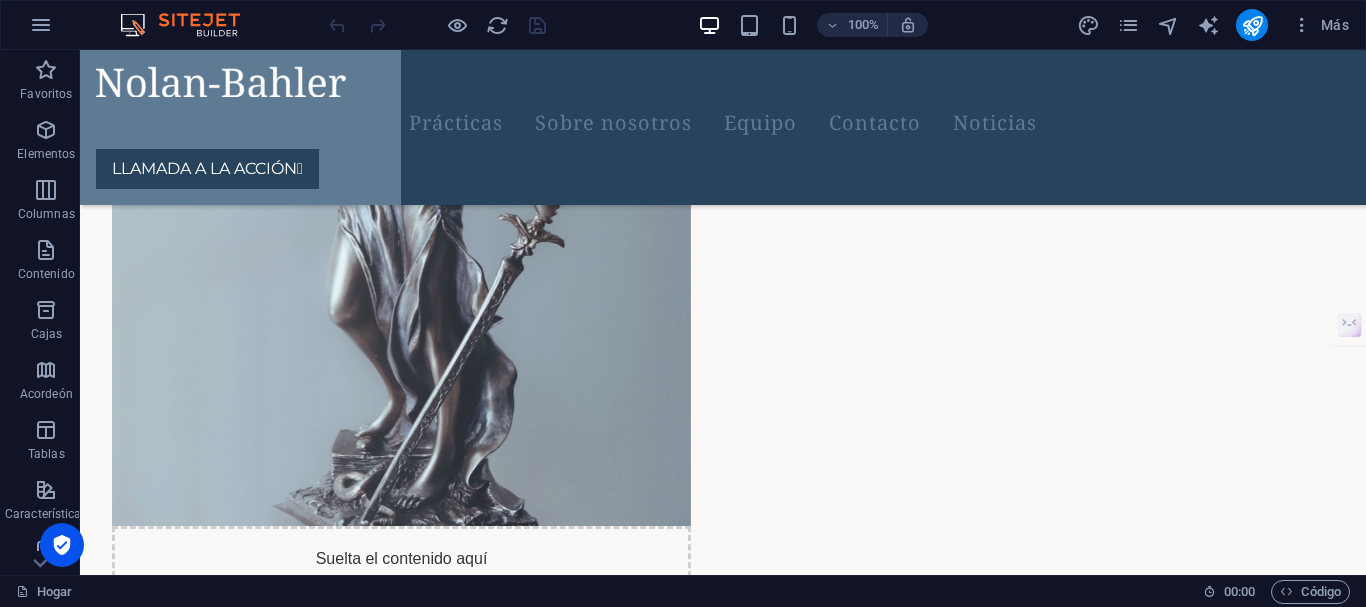 scroll, scrollTop: 7433, scrollLeft: 0, axis: vertical 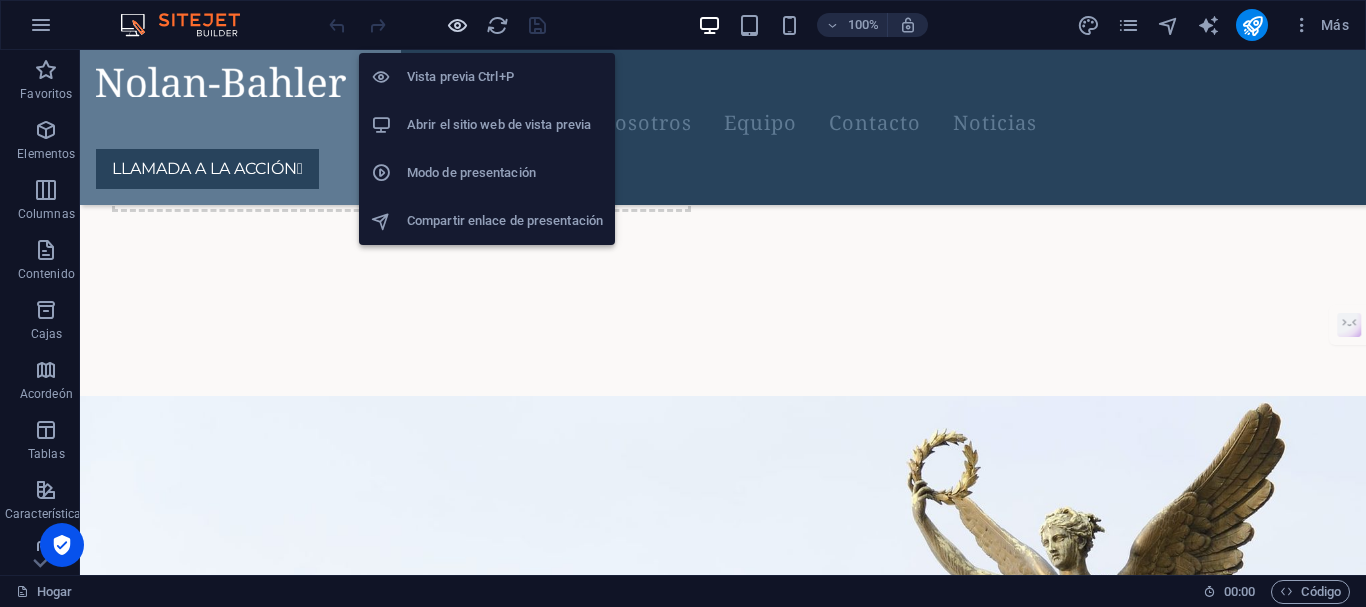 click at bounding box center [457, 25] 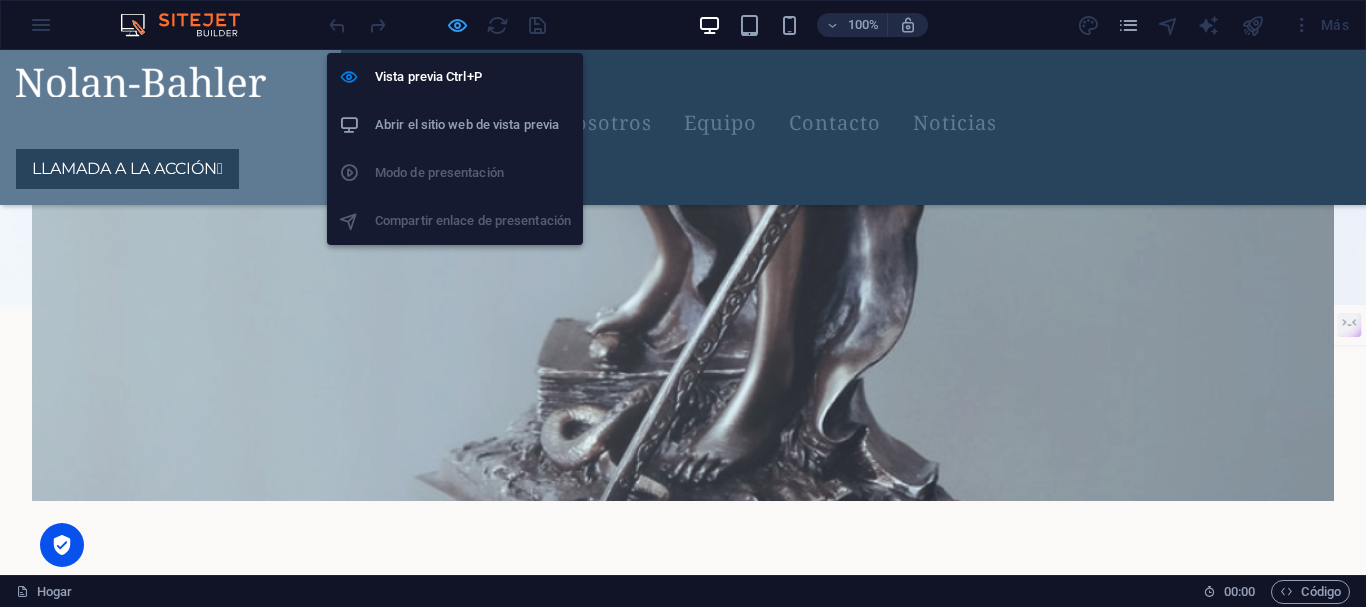 scroll, scrollTop: 7370, scrollLeft: 0, axis: vertical 